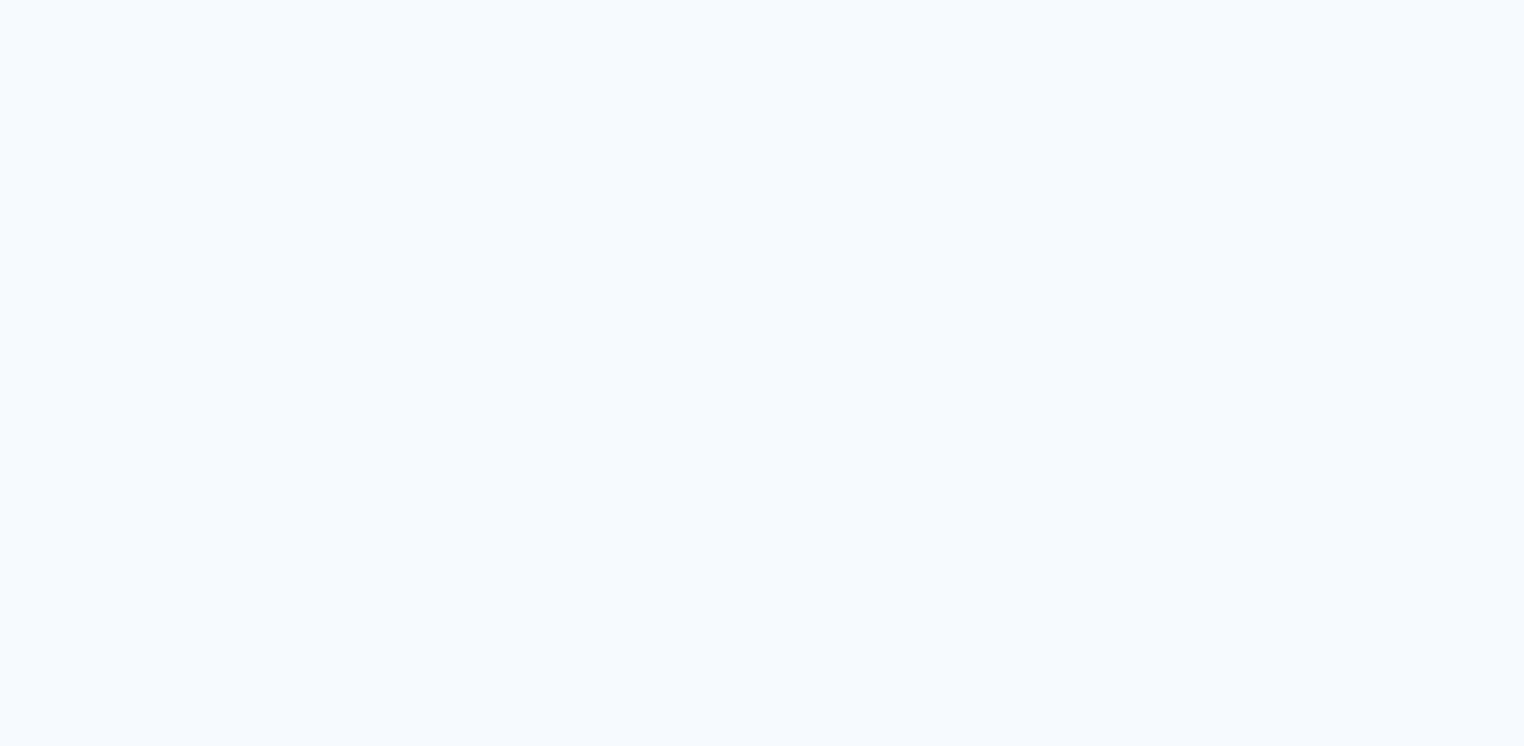scroll, scrollTop: 0, scrollLeft: 0, axis: both 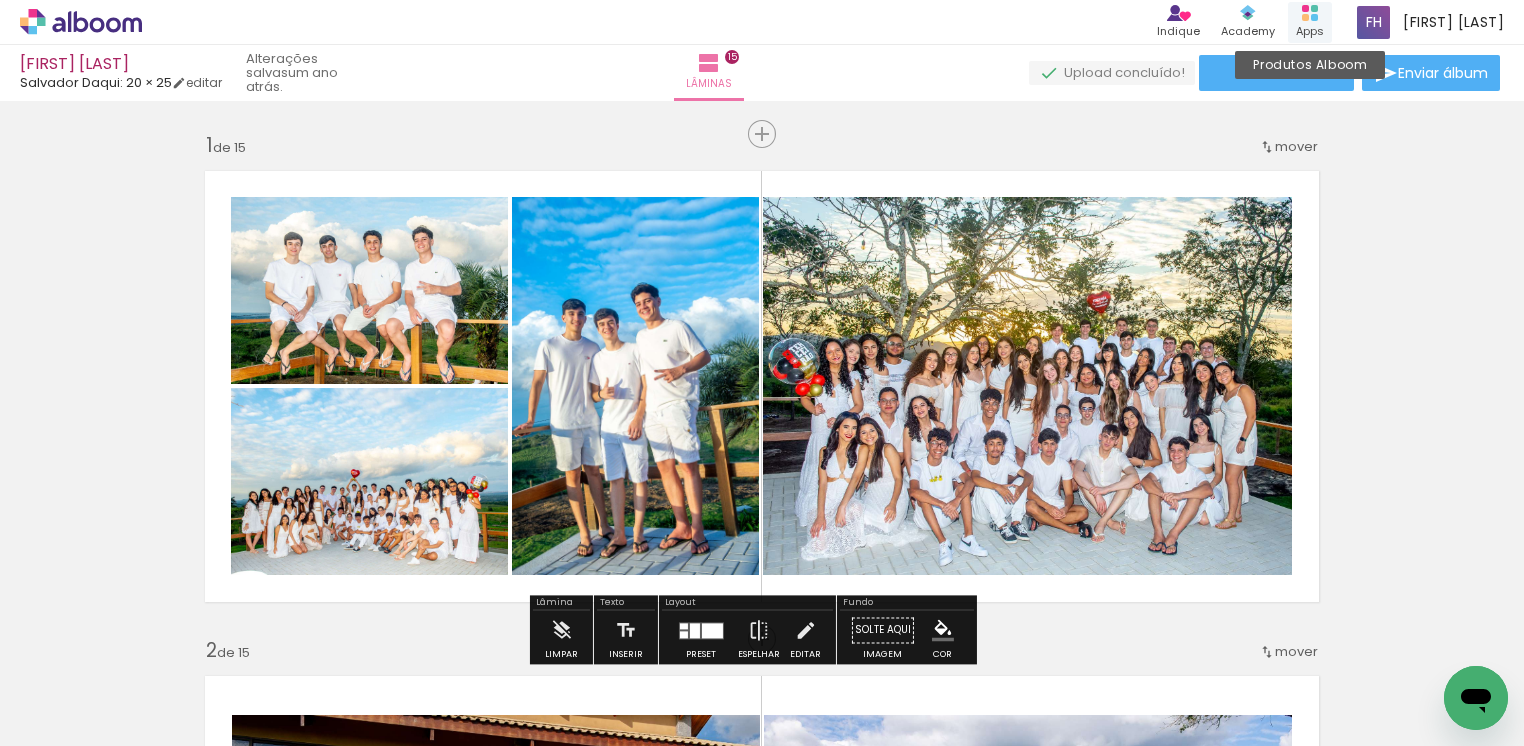 click on "Produtos Alboom Apps" at bounding box center [1310, 22] 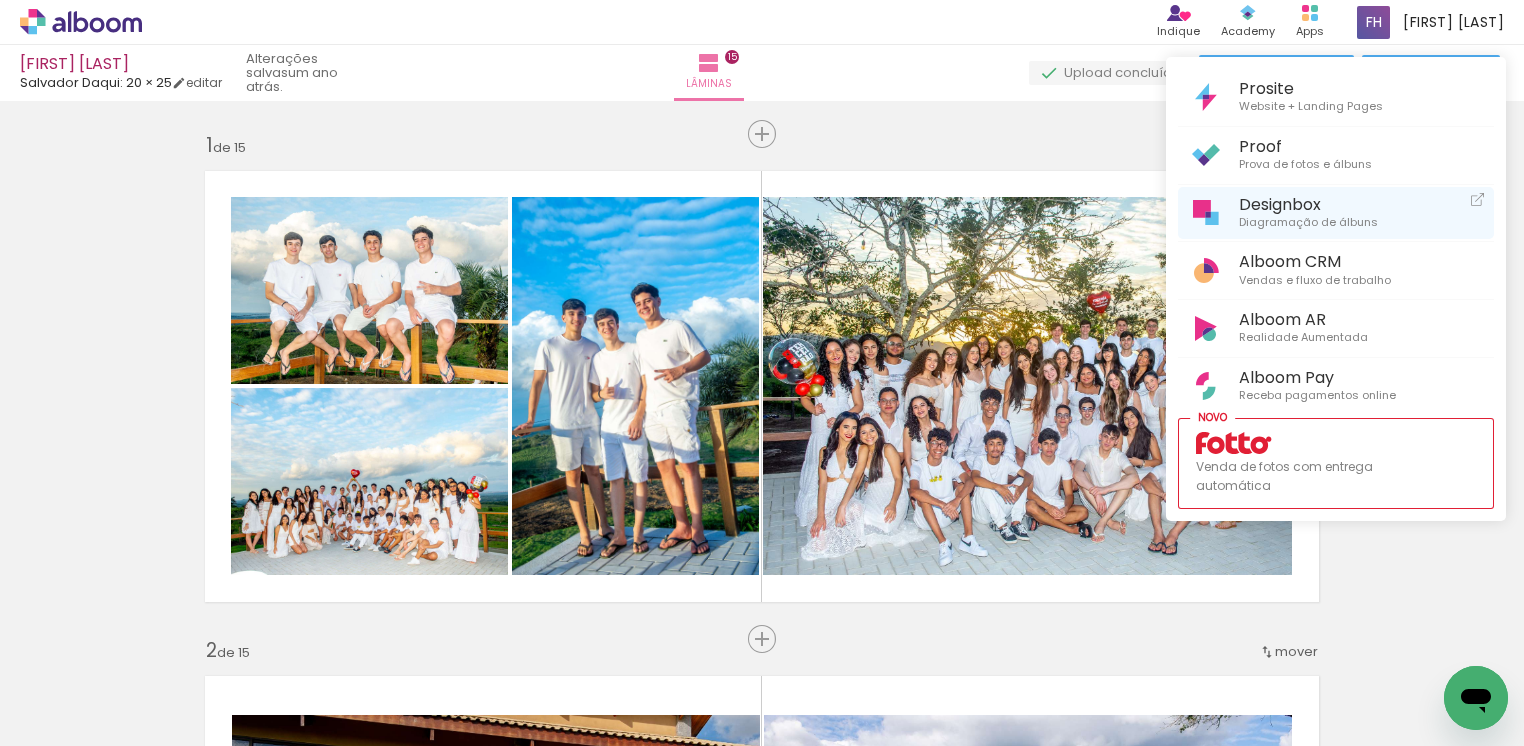 click on "Designbox" at bounding box center [1308, 204] 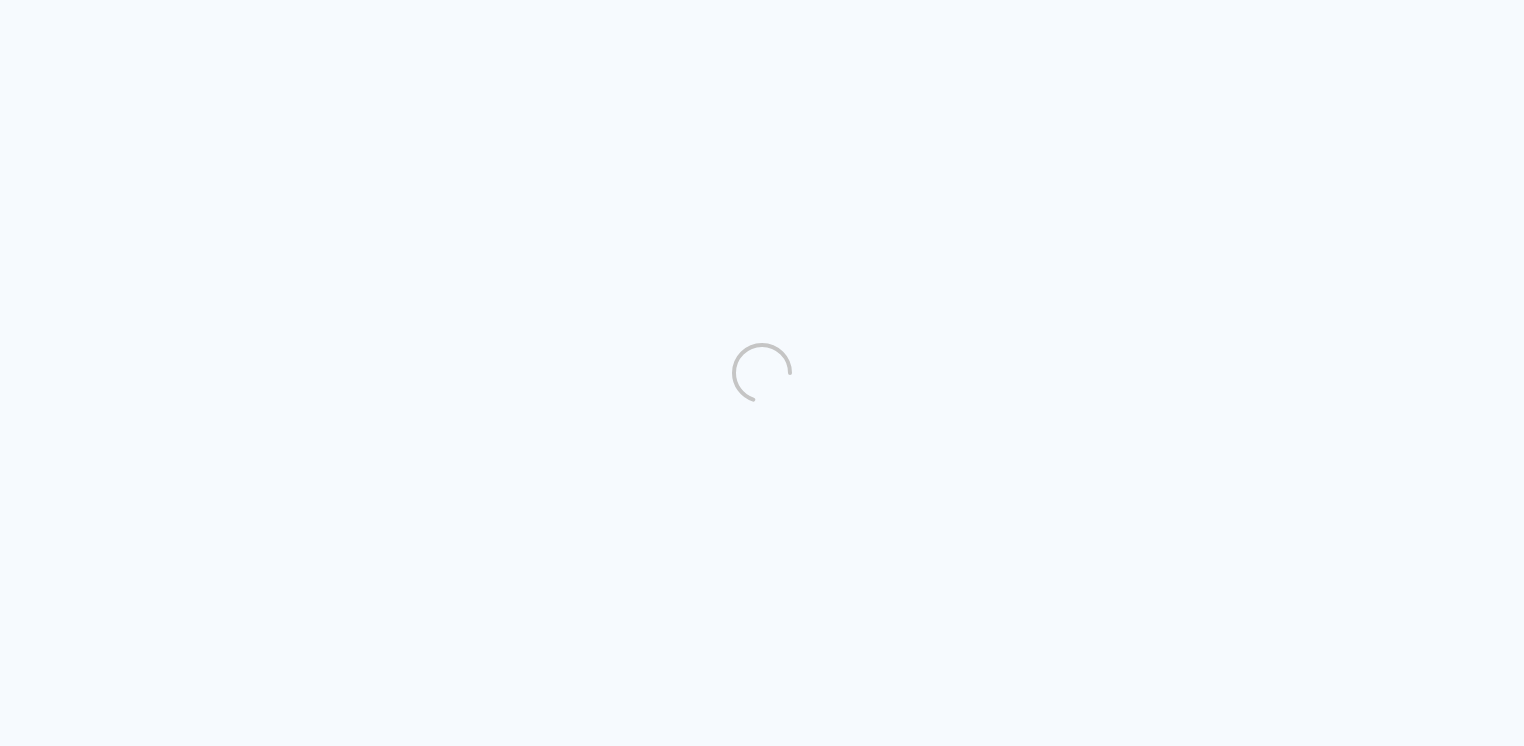 scroll, scrollTop: 0, scrollLeft: 0, axis: both 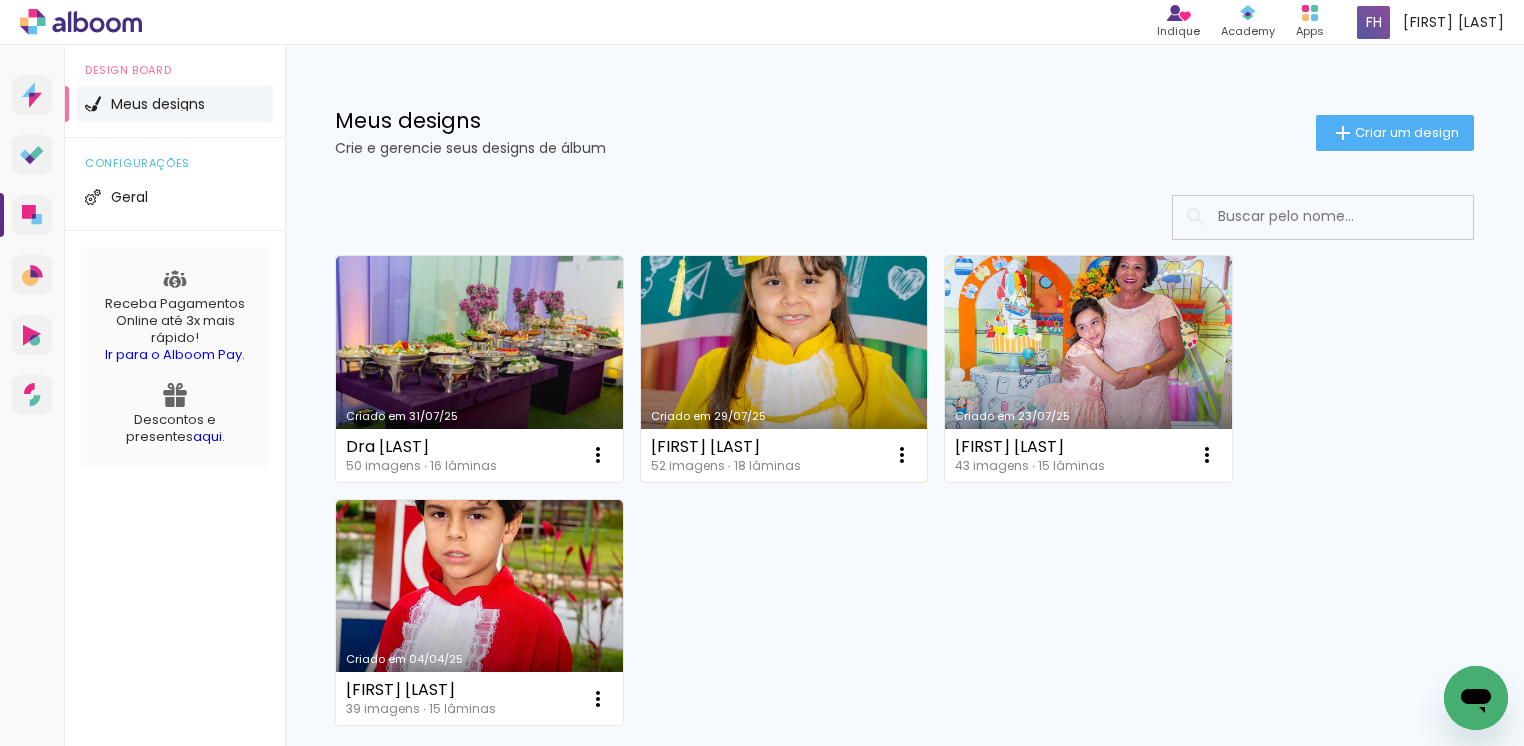 click on "Criado em 29/07/25" at bounding box center (784, 369) 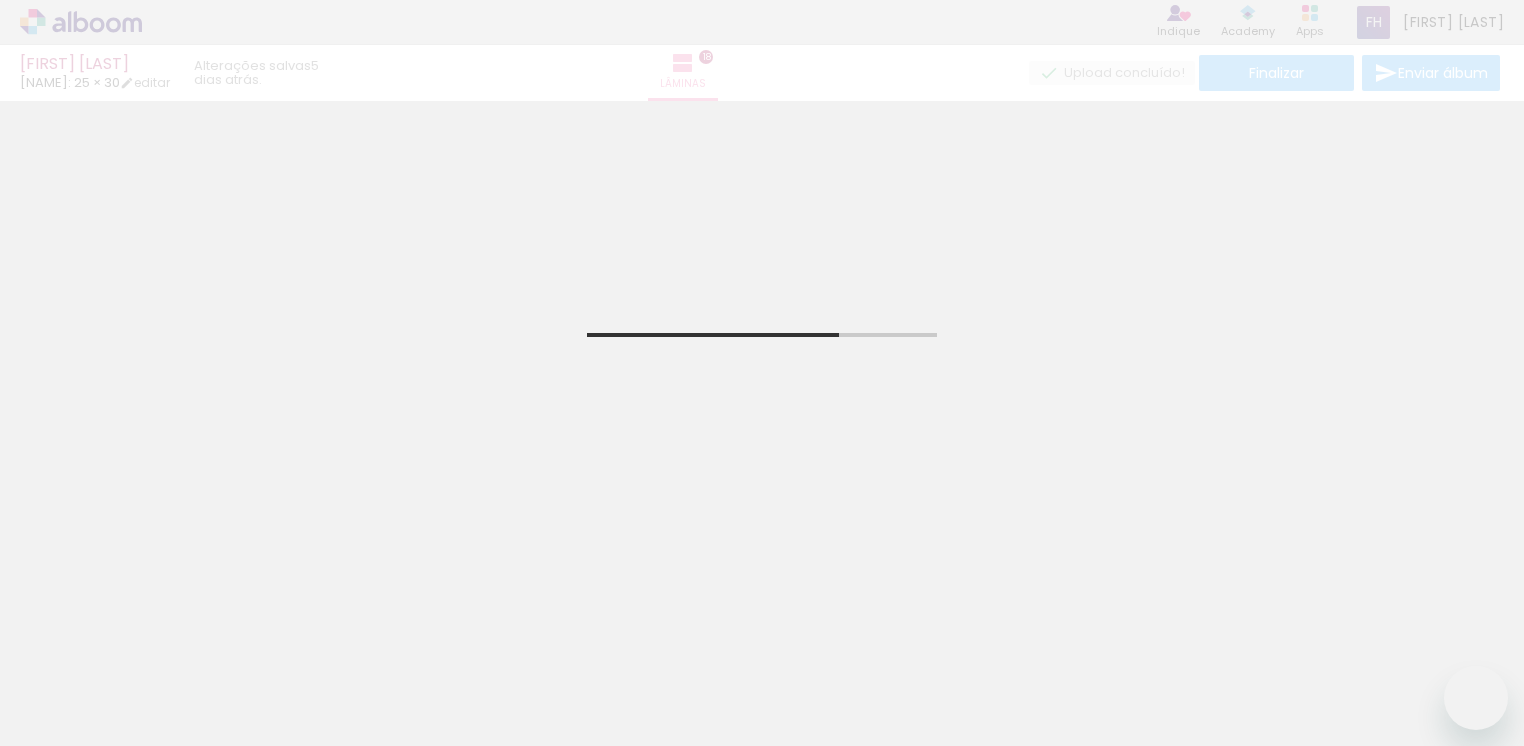 scroll, scrollTop: 0, scrollLeft: 0, axis: both 